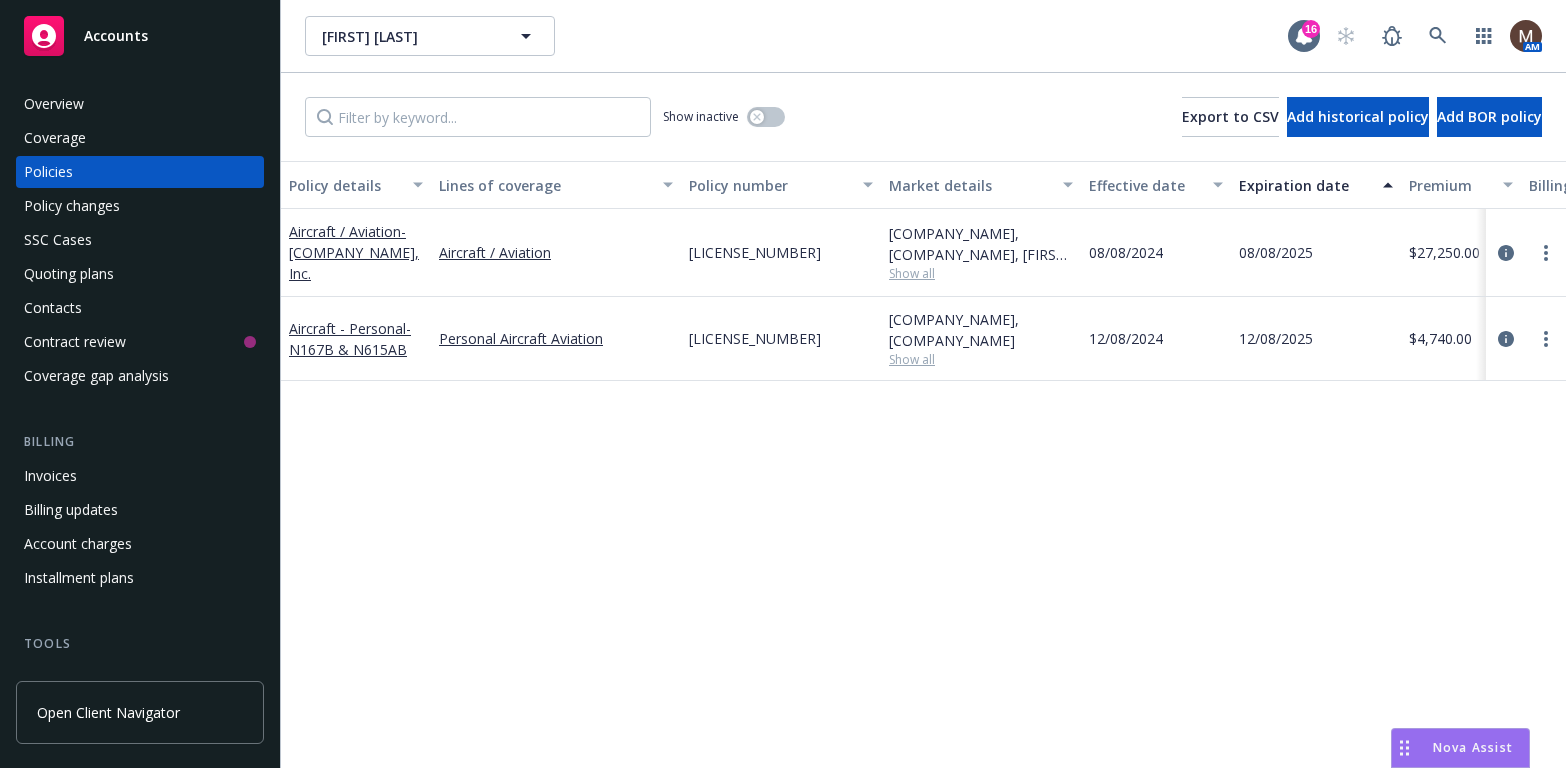 scroll, scrollTop: 0, scrollLeft: 0, axis: both 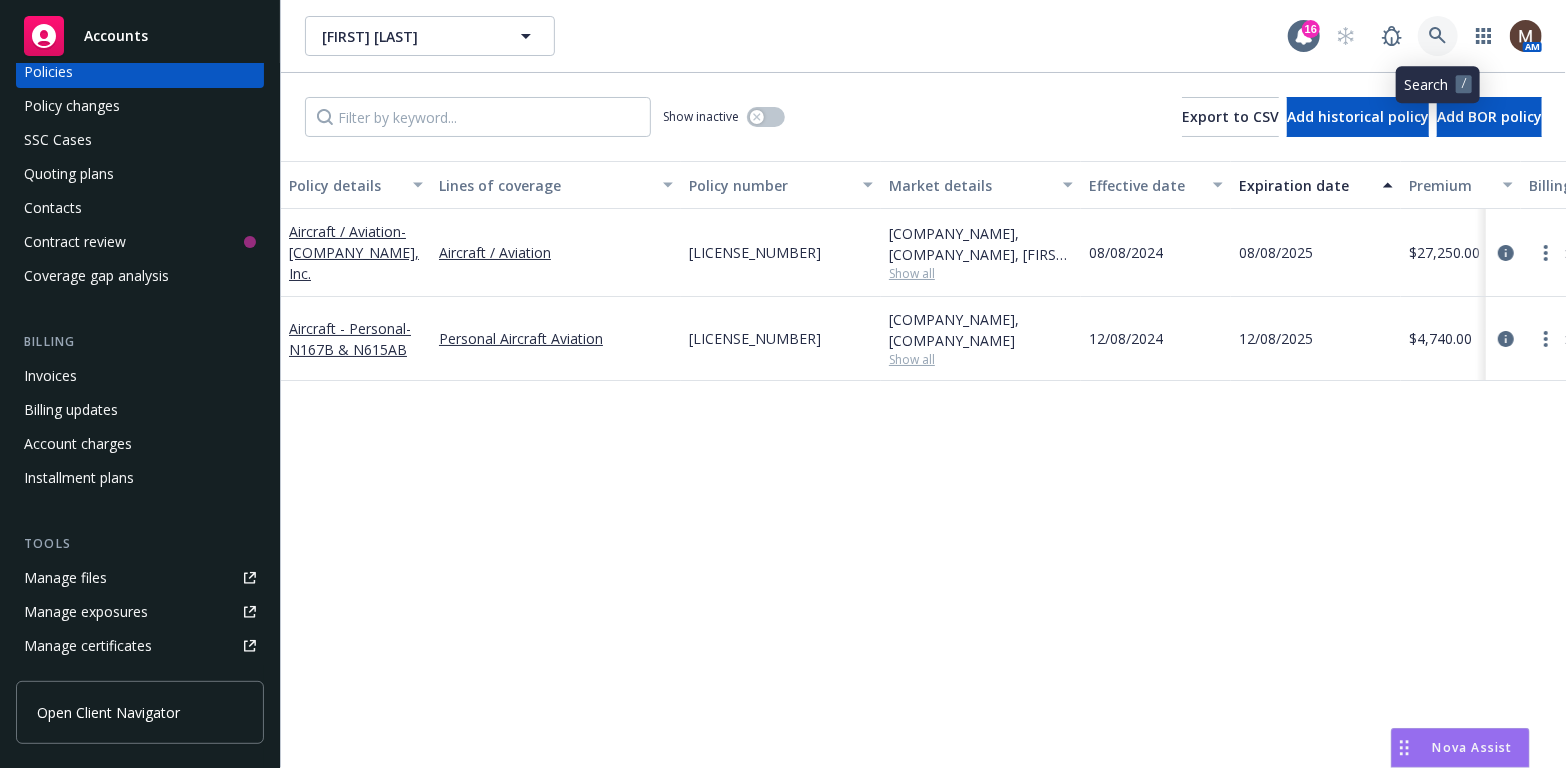 click at bounding box center (1438, 36) 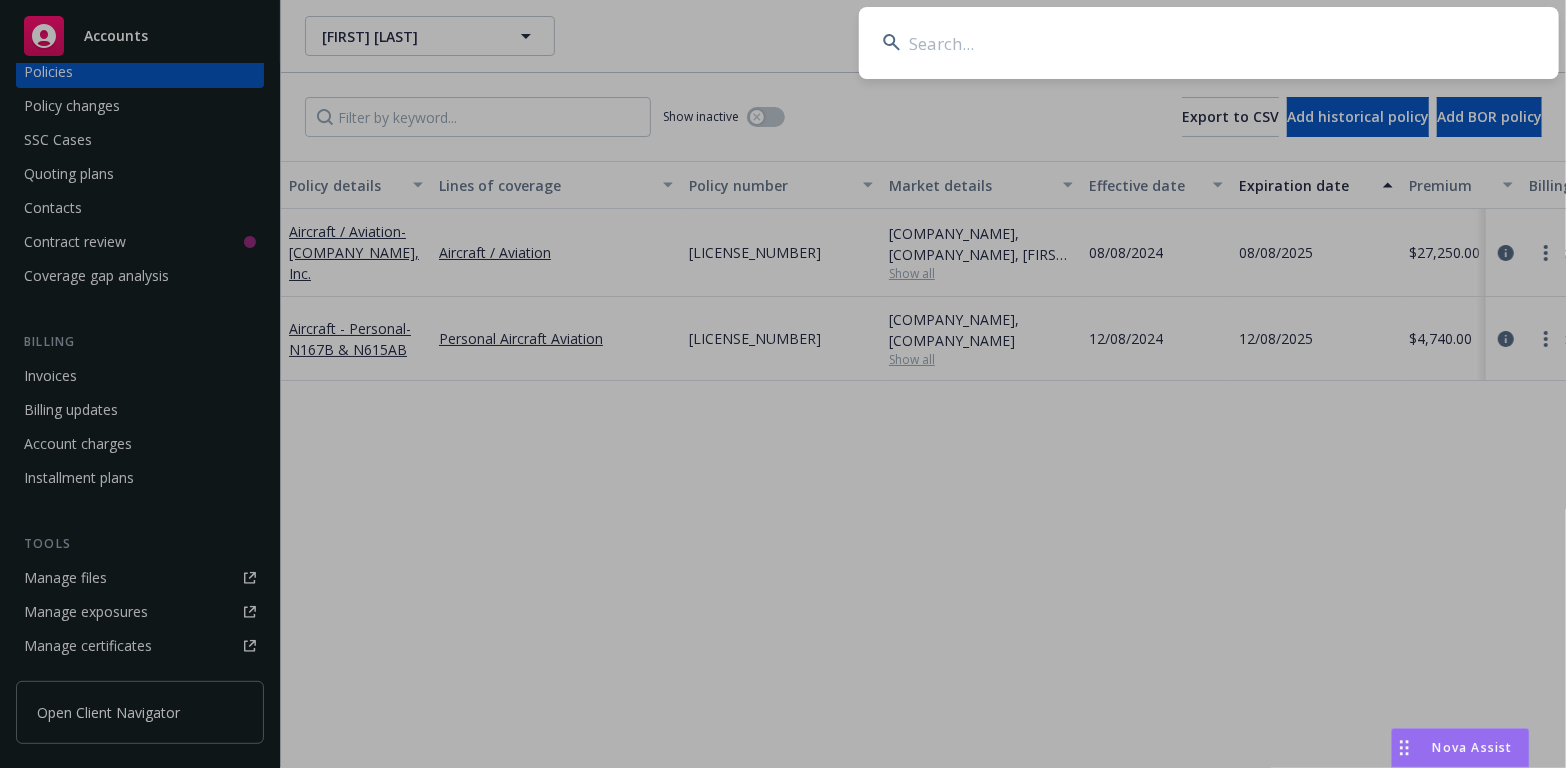 click at bounding box center [1209, 43] 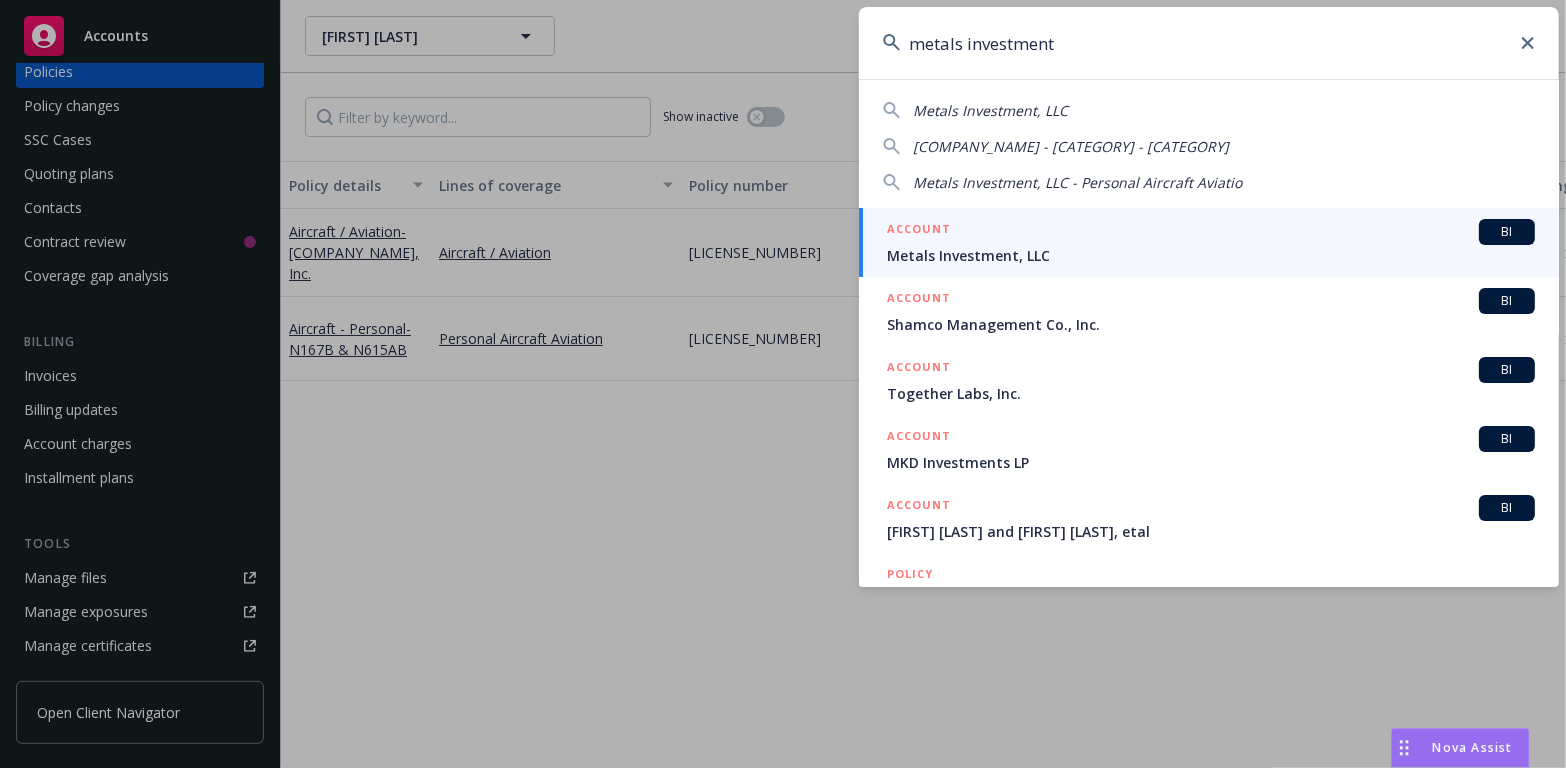 type on "metals investment" 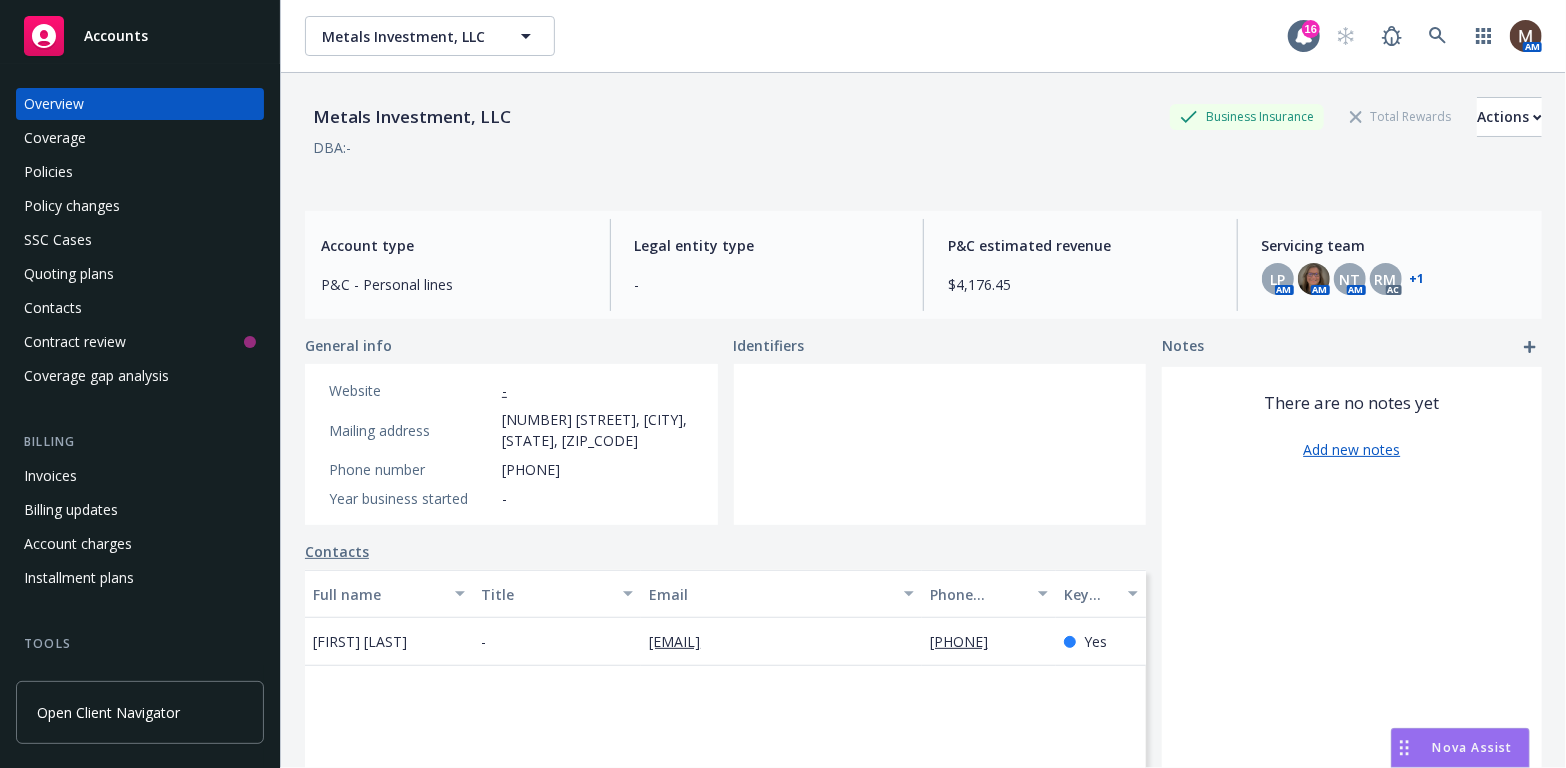 click on "Contacts" at bounding box center [53, 308] 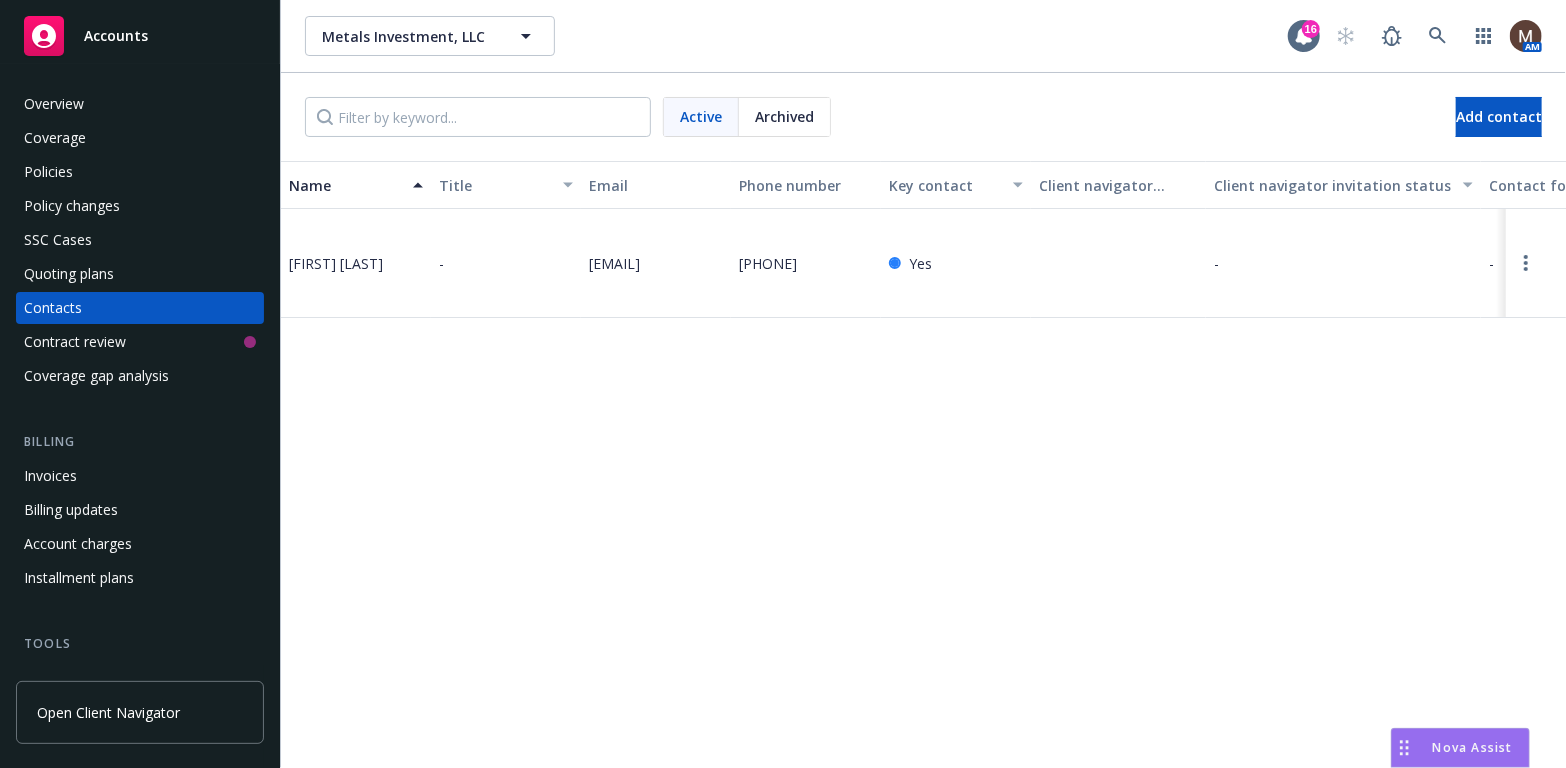 click on "Policies" at bounding box center [48, 172] 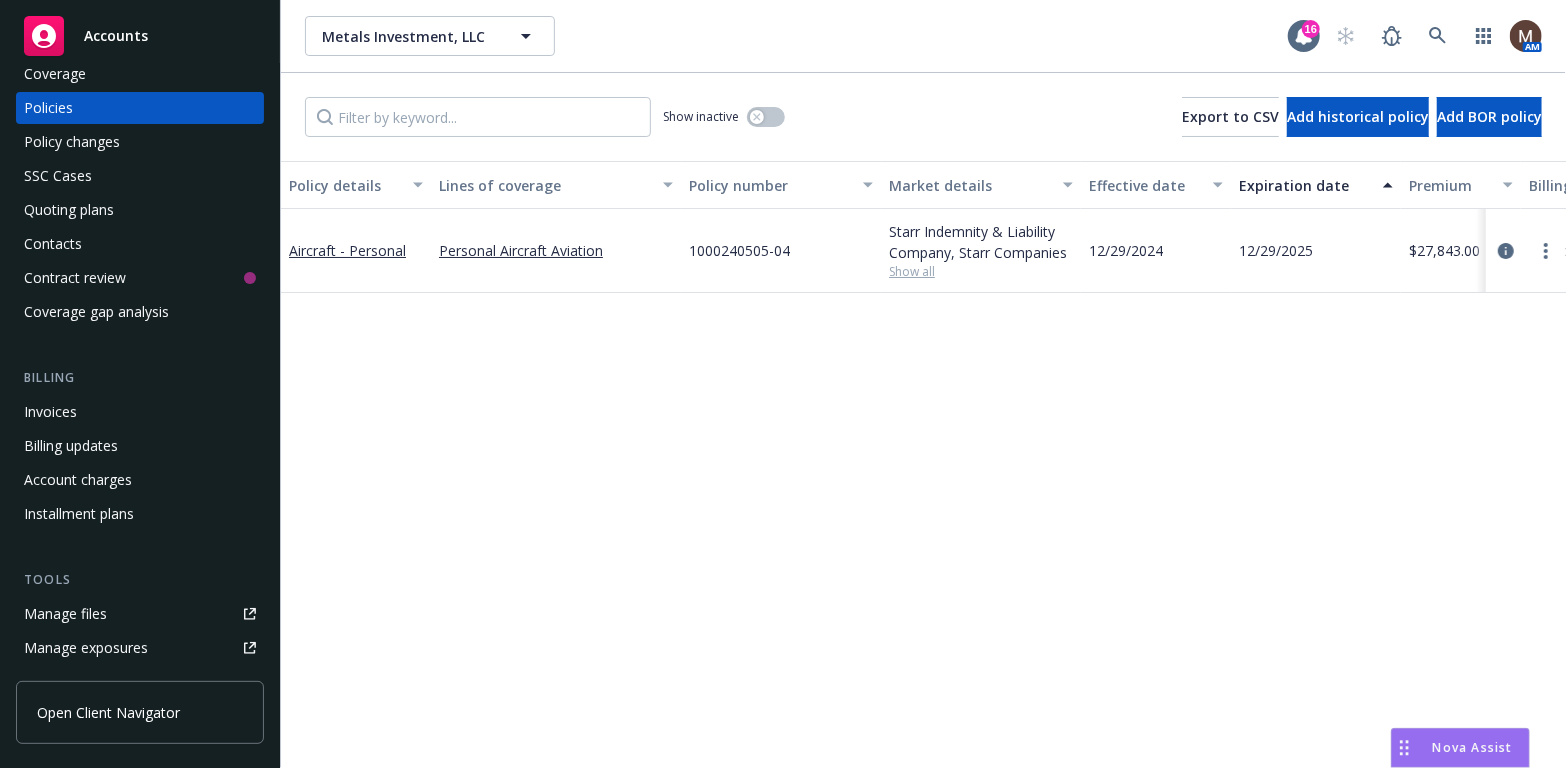 scroll, scrollTop: 100, scrollLeft: 0, axis: vertical 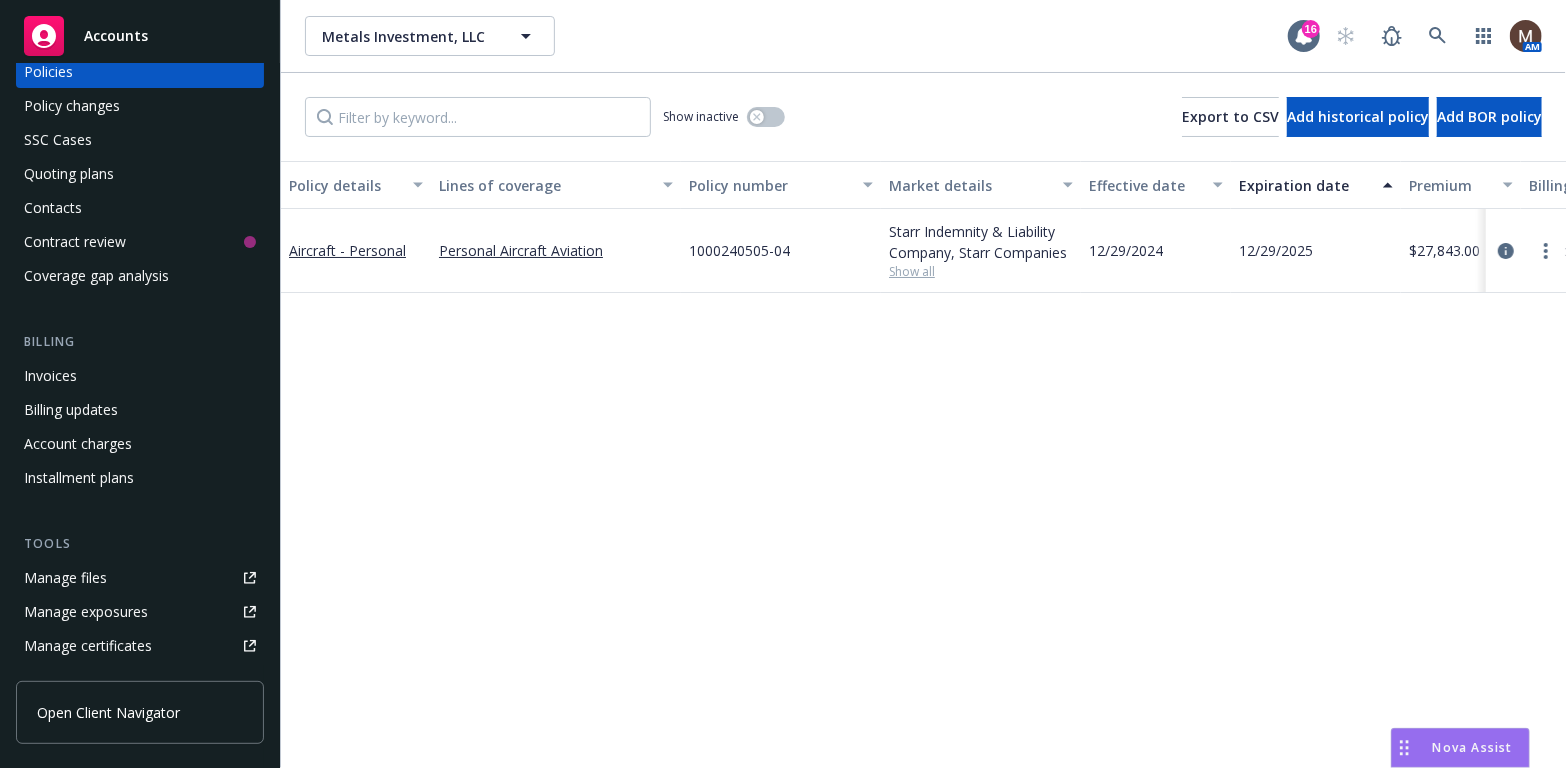 click on "Manage files" at bounding box center (65, 578) 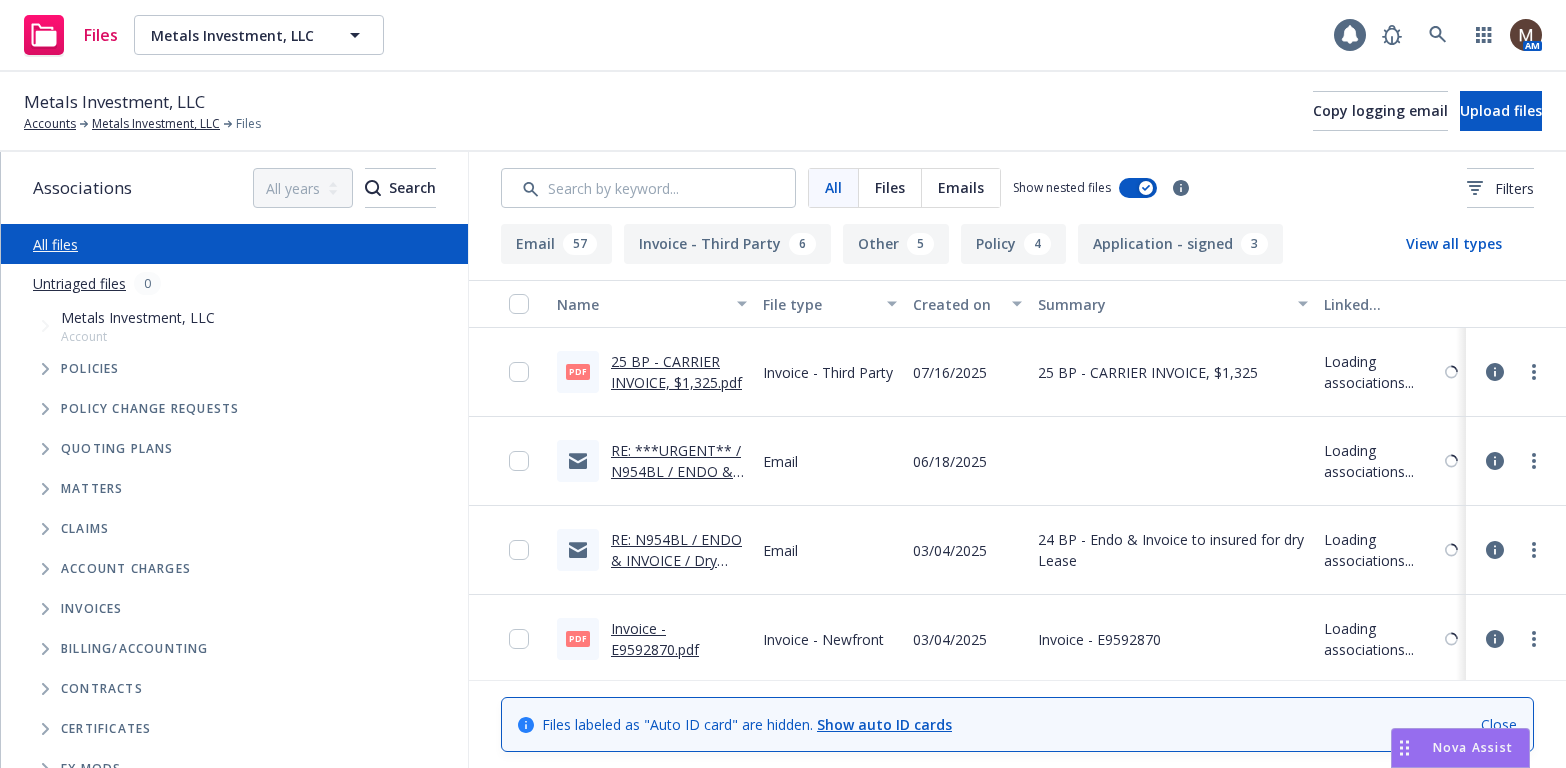scroll, scrollTop: 0, scrollLeft: 0, axis: both 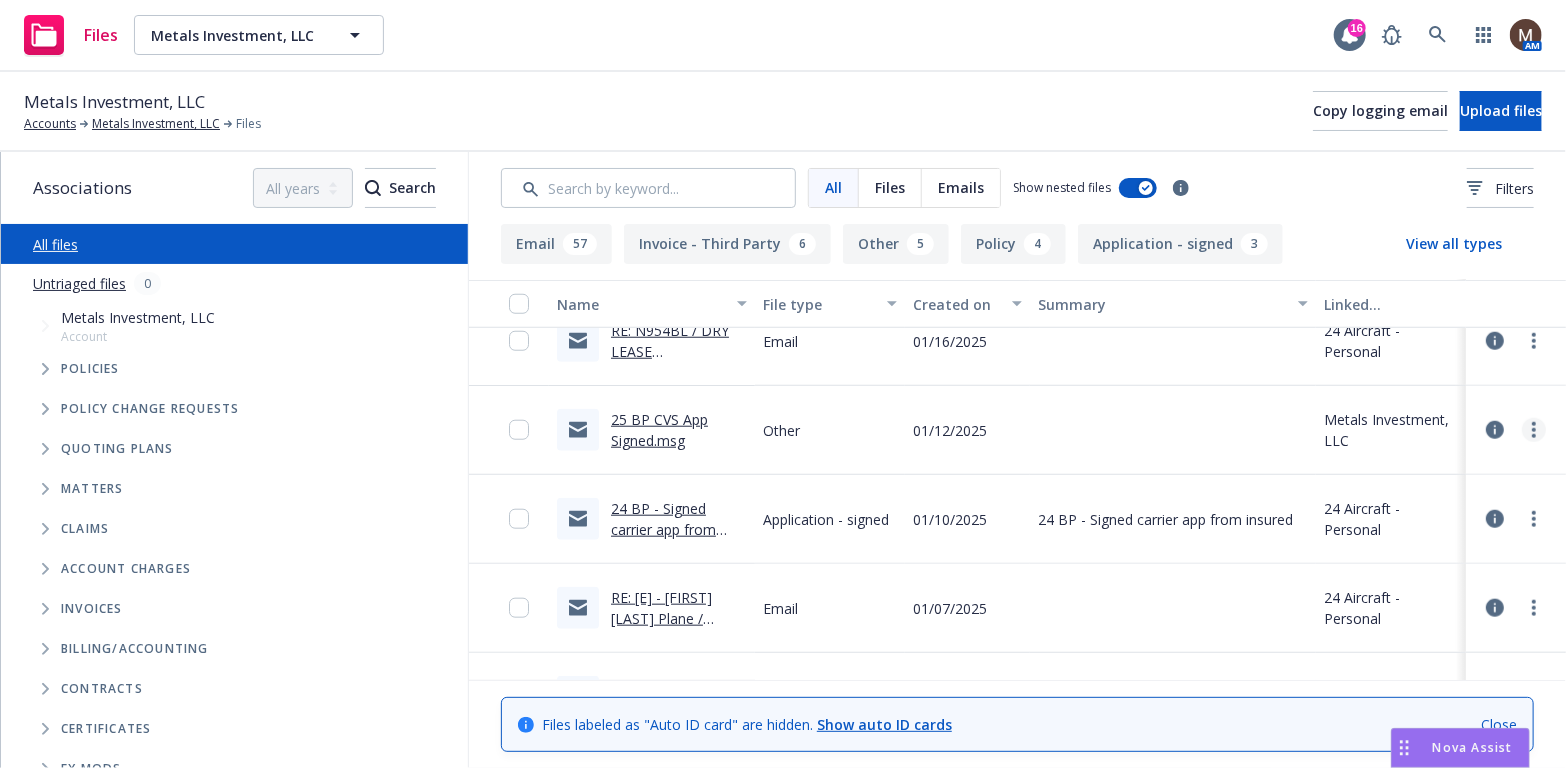 click at bounding box center [1534, 430] 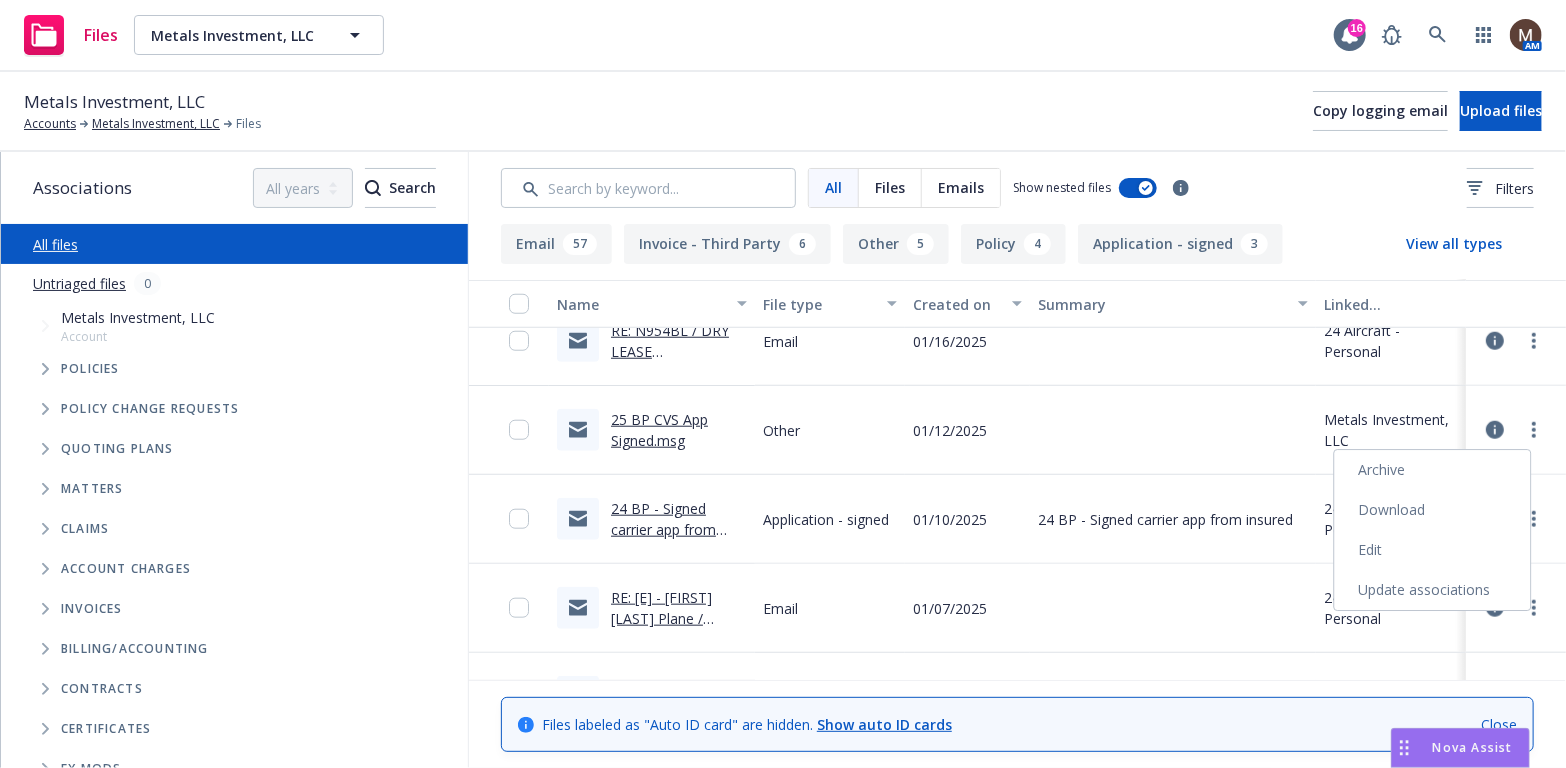 click on "Download" at bounding box center (1433, 510) 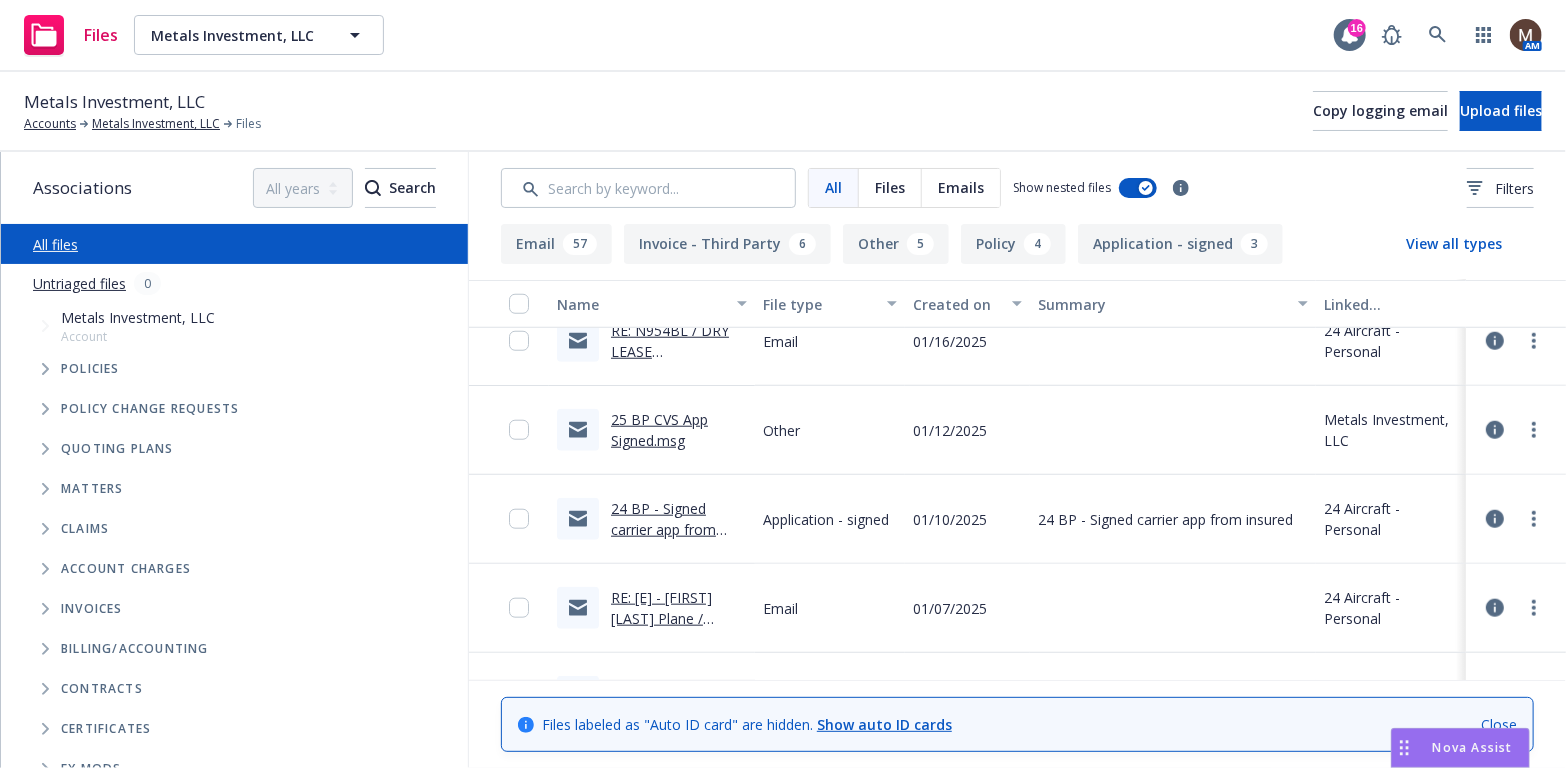 click on "Other" at bounding box center [830, 430] 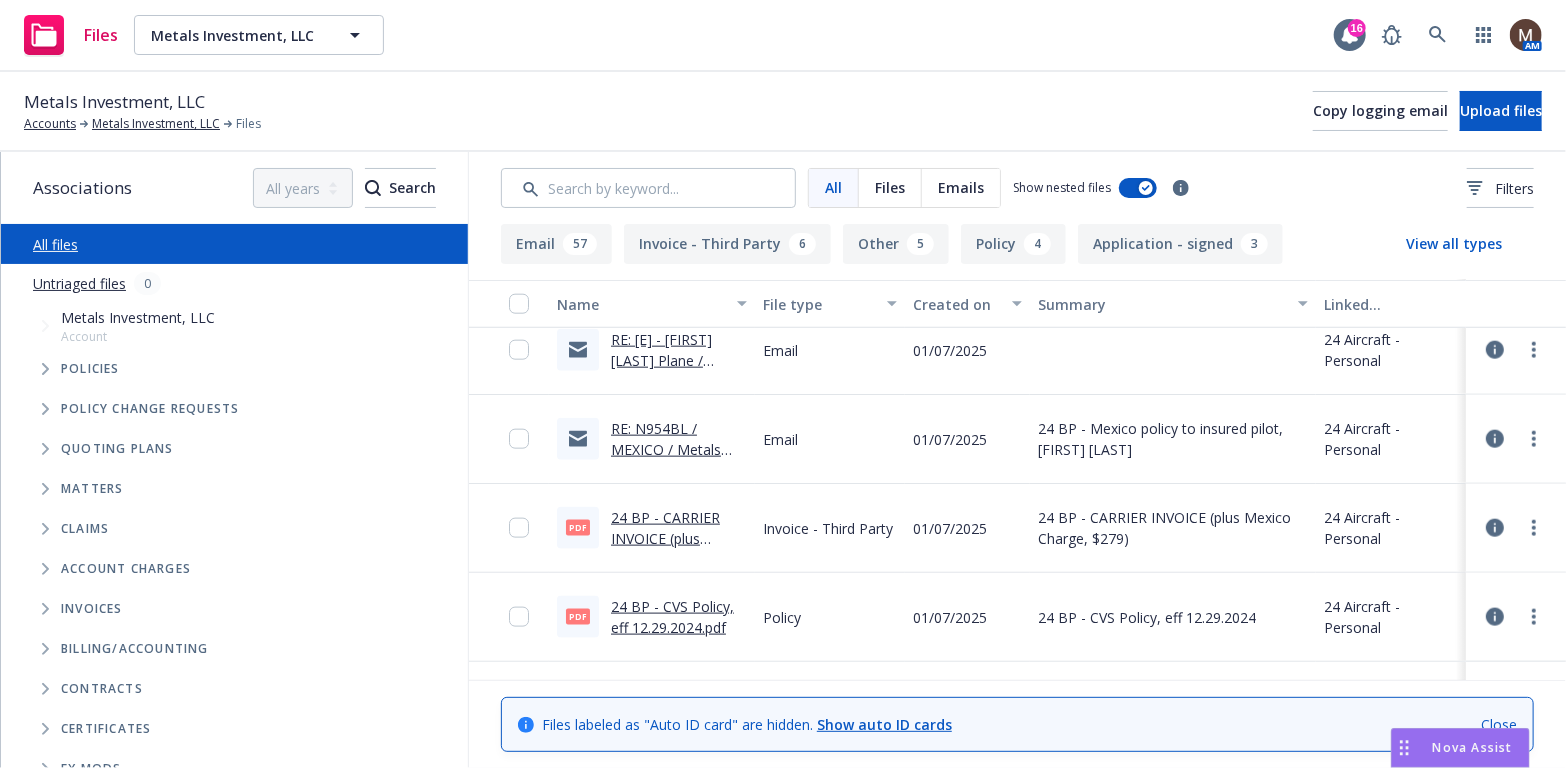 scroll, scrollTop: 1300, scrollLeft: 0, axis: vertical 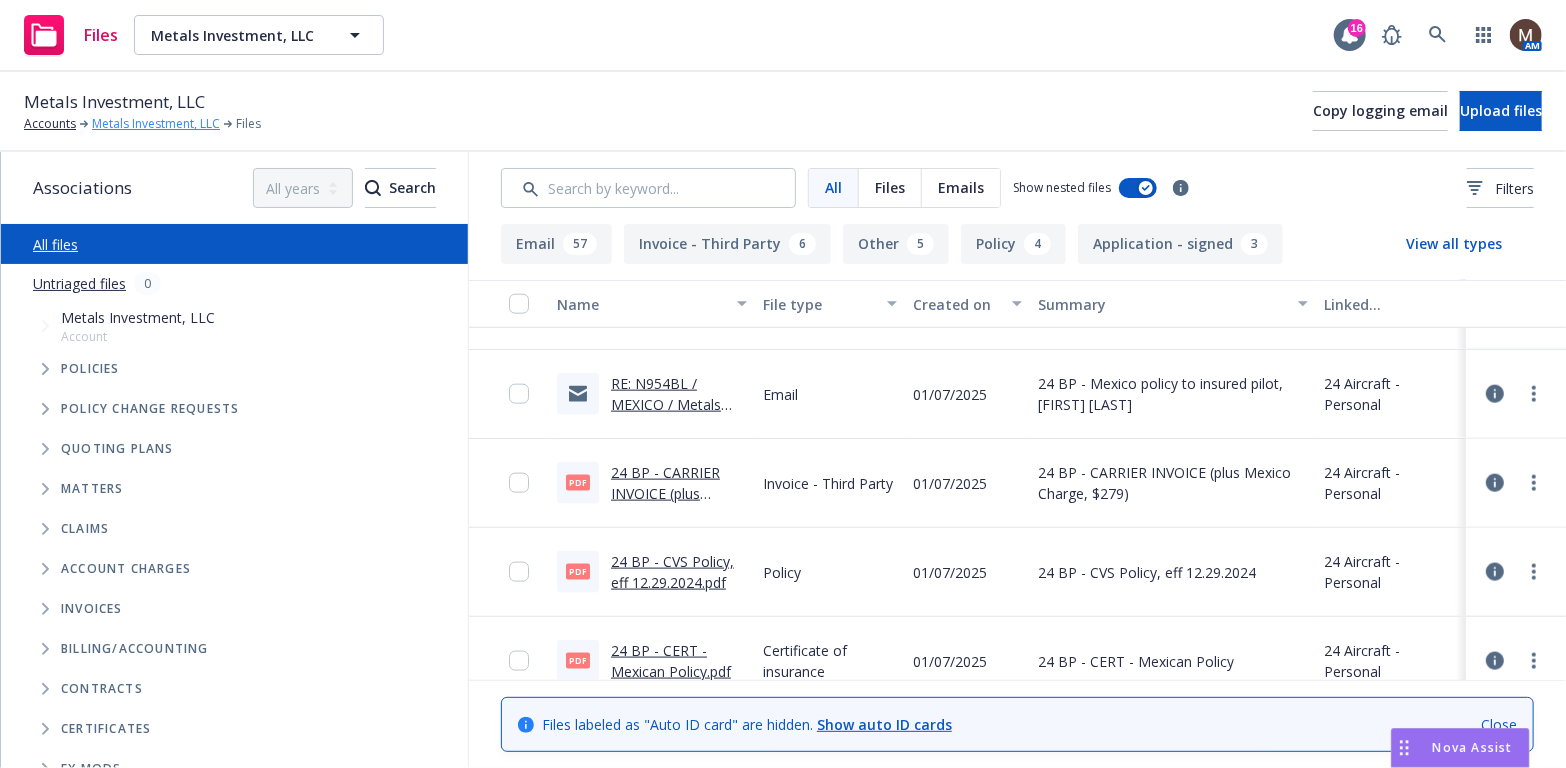 click on "Metals Investment, LLC" at bounding box center (156, 124) 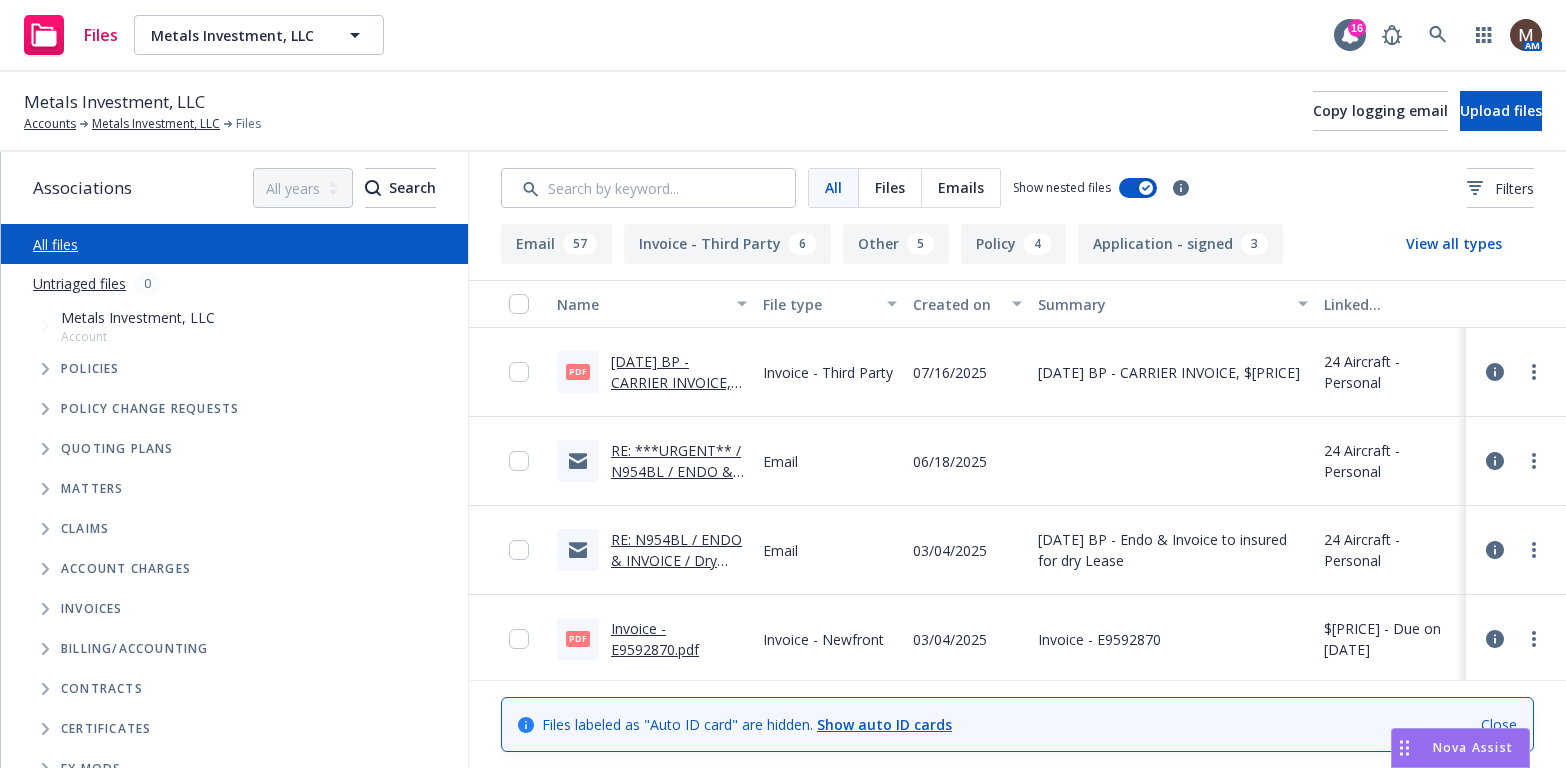 scroll, scrollTop: 0, scrollLeft: 0, axis: both 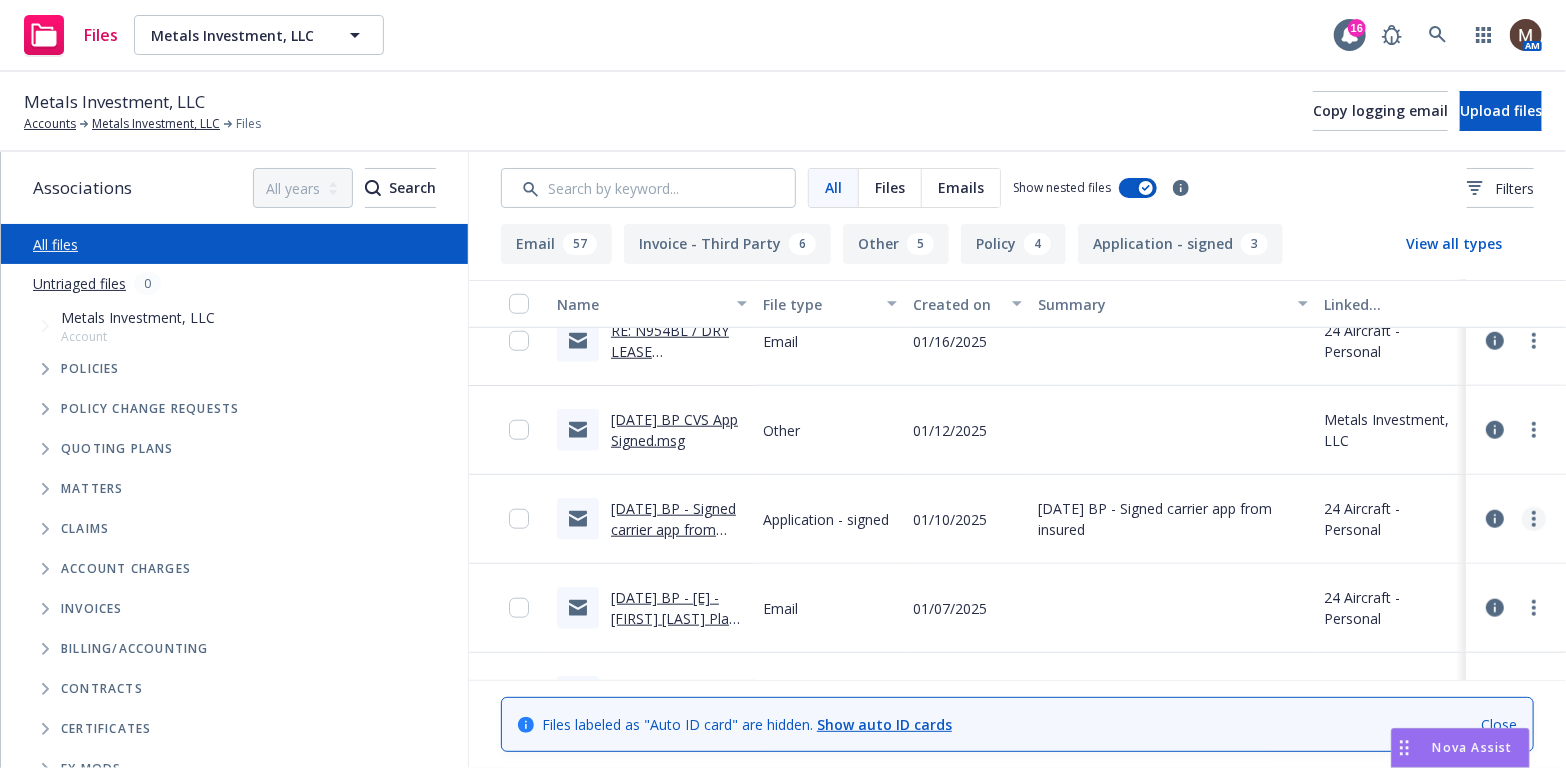 click 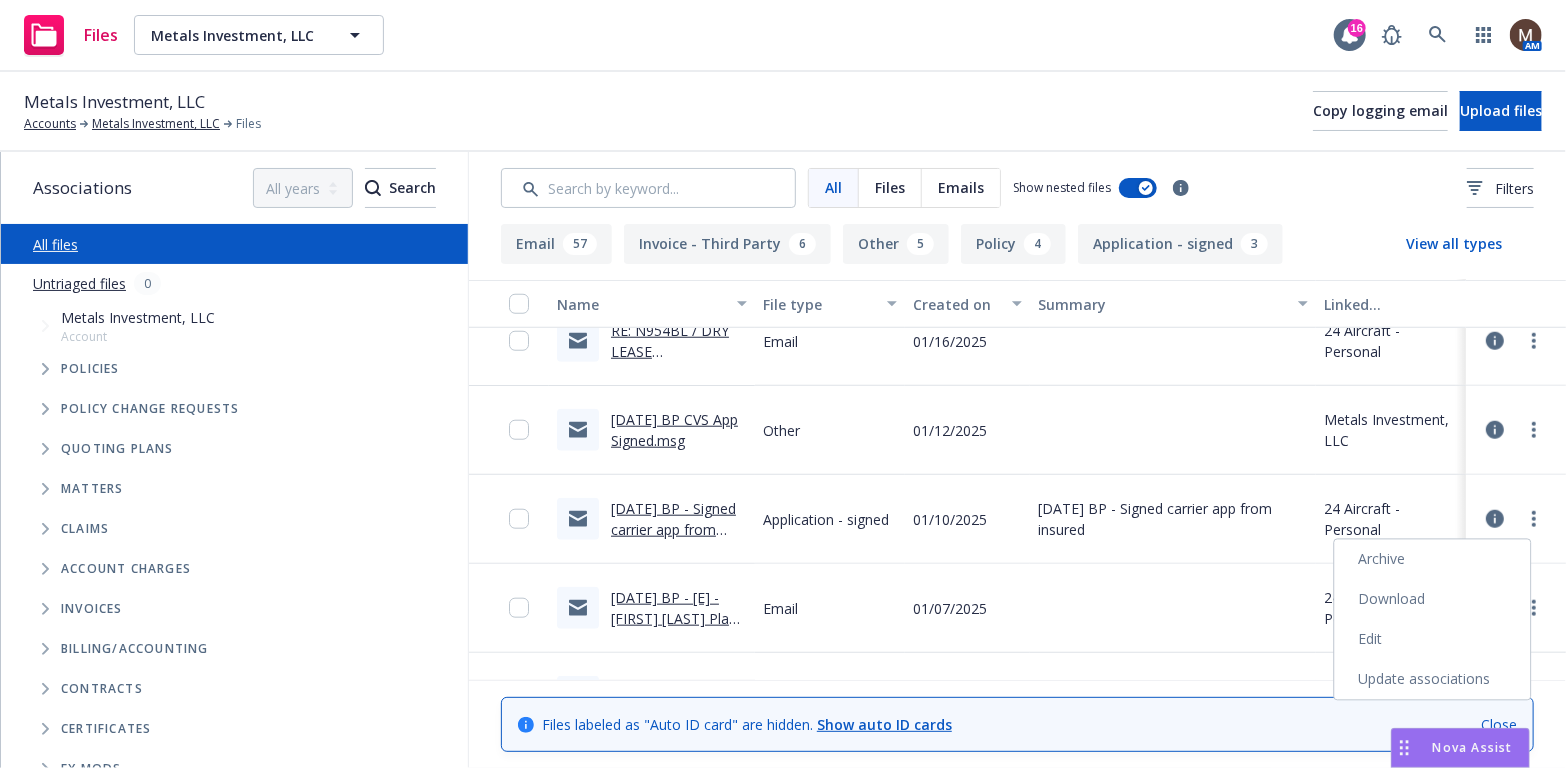 click on "Download" at bounding box center [1433, 600] 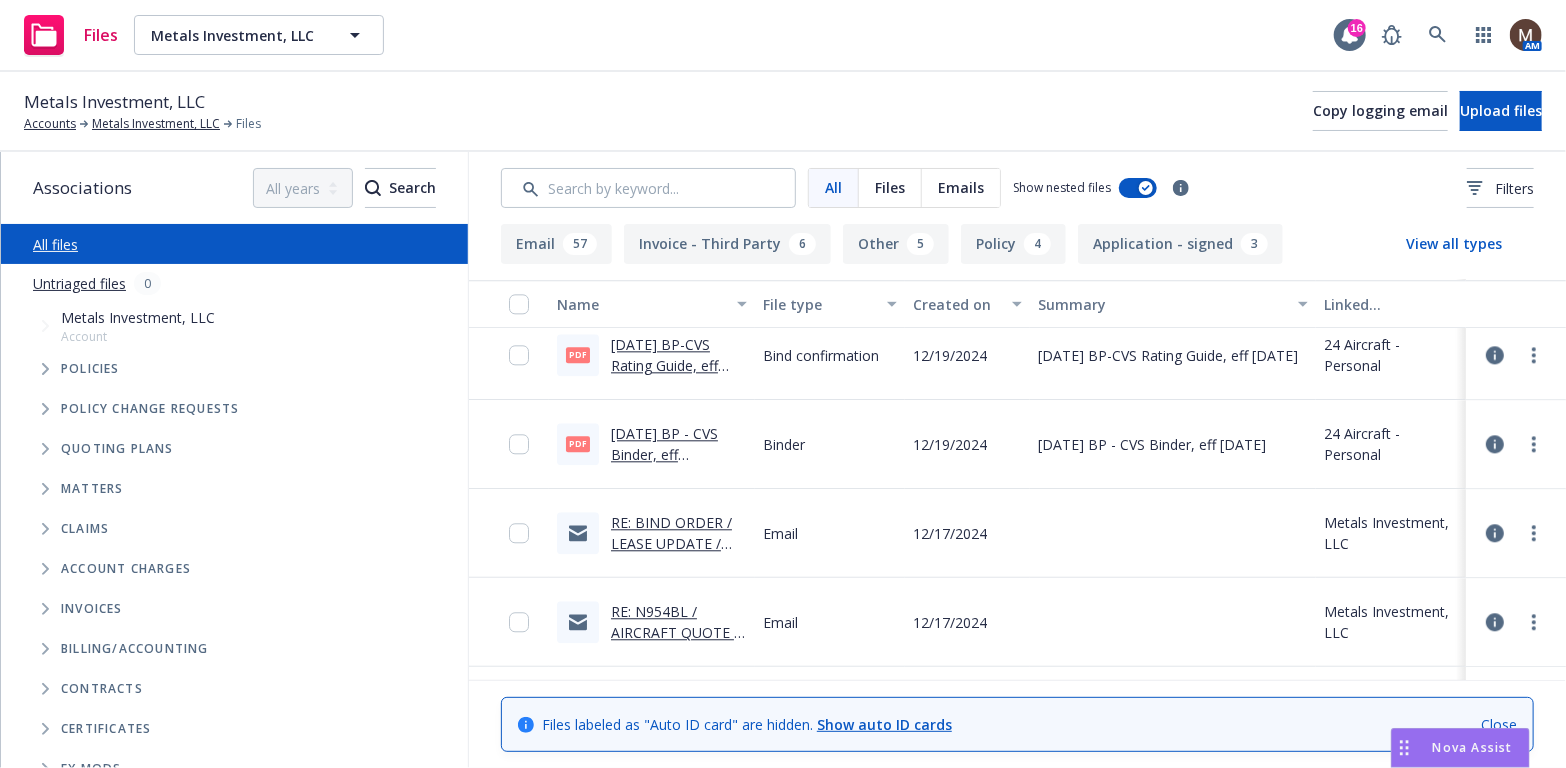 scroll, scrollTop: 2600, scrollLeft: 0, axis: vertical 